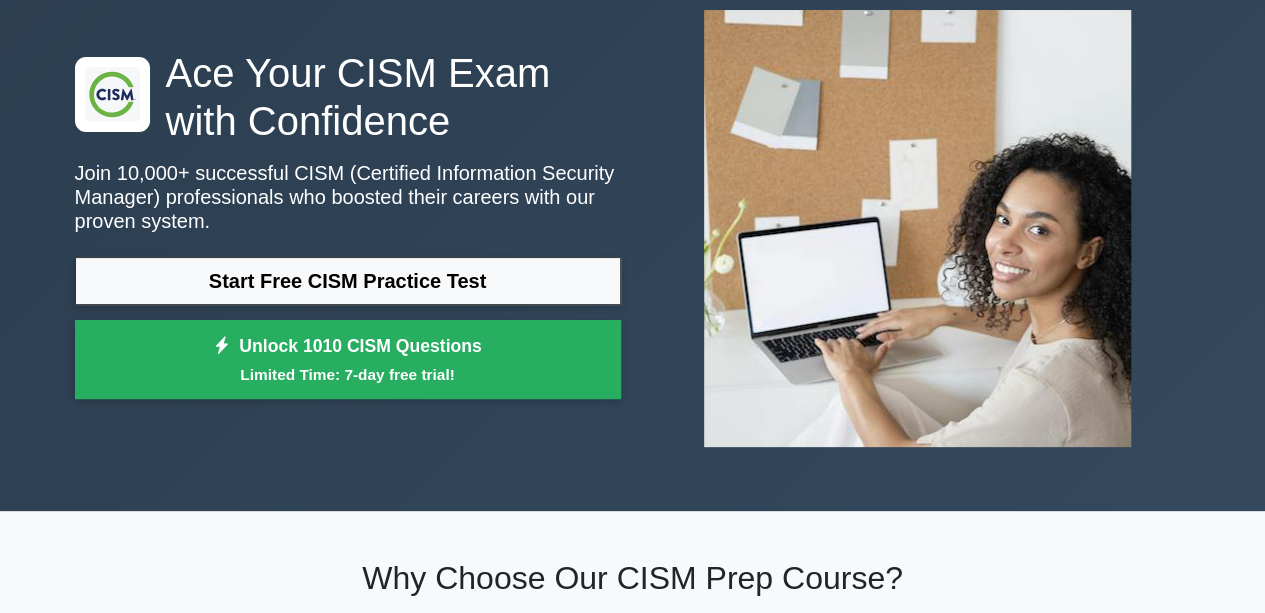 scroll, scrollTop: 0, scrollLeft: 0, axis: both 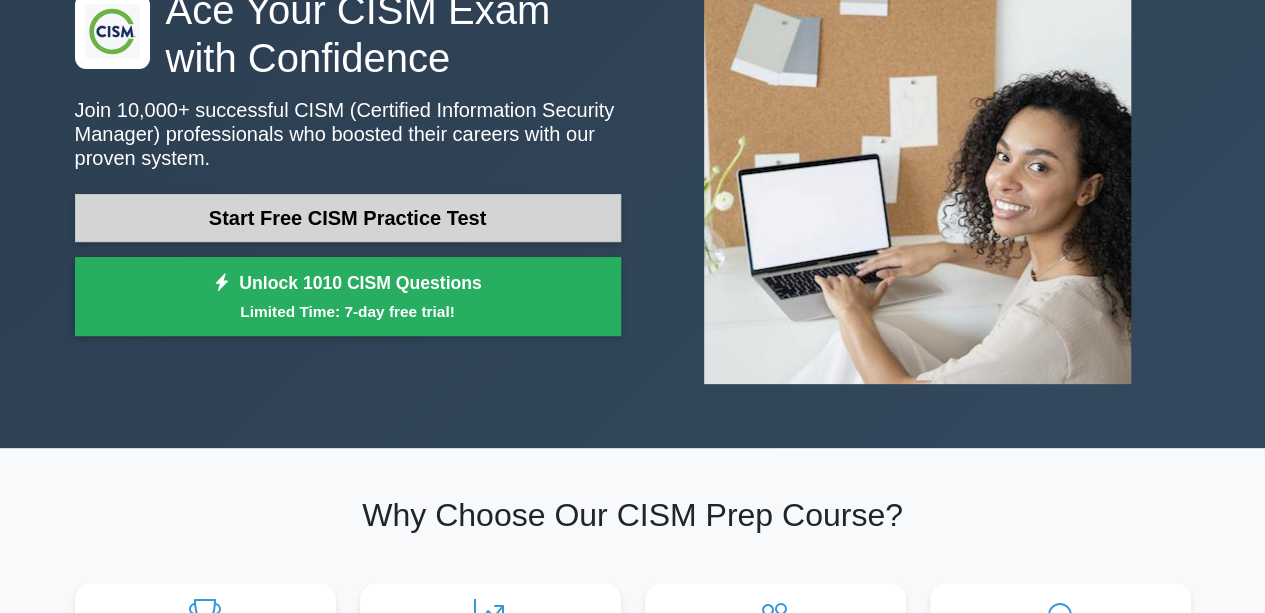 click on "Start Free CISM Practice Test" at bounding box center (348, 218) 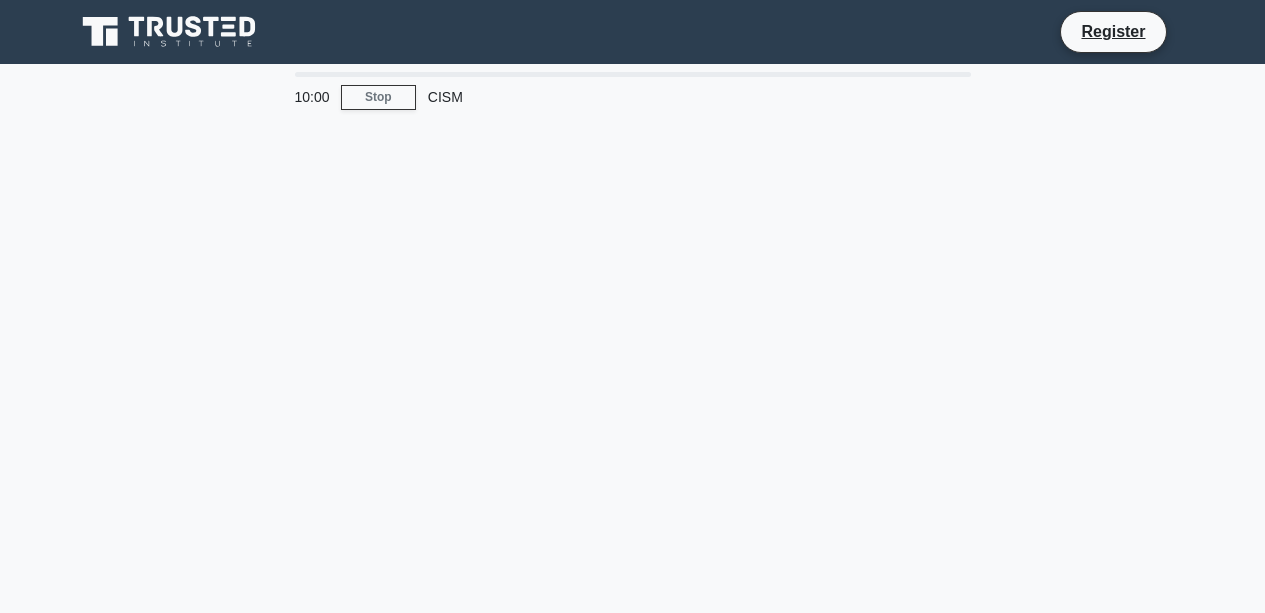scroll, scrollTop: 0, scrollLeft: 0, axis: both 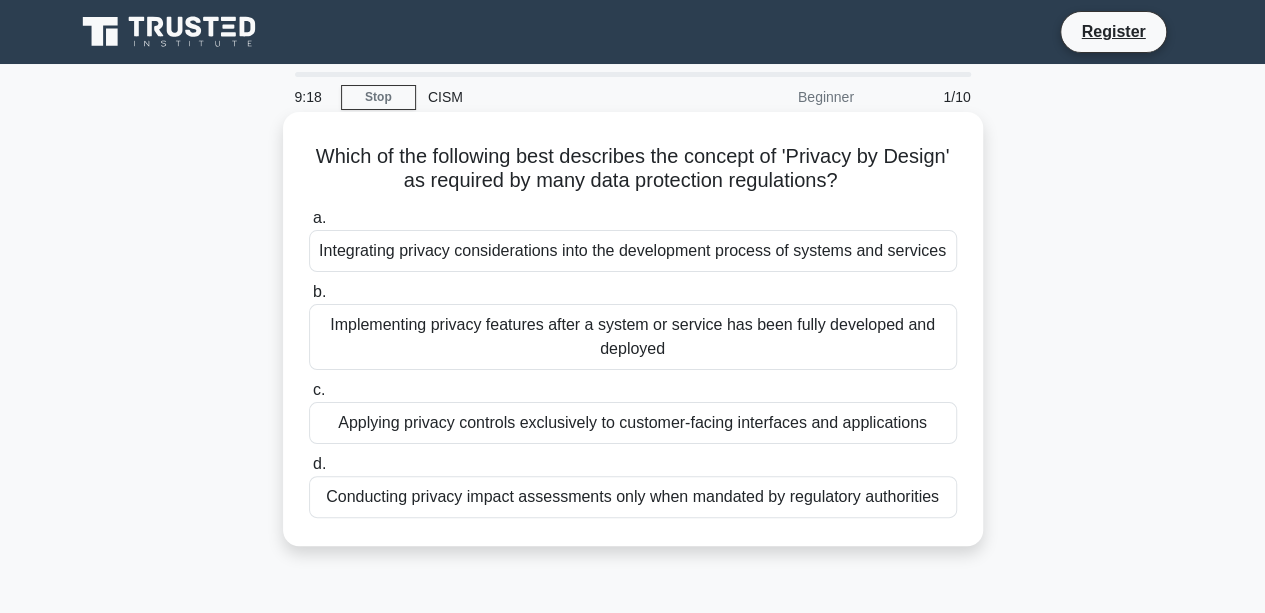 click on "Integrating privacy considerations into the development process of systems and services" at bounding box center (633, 251) 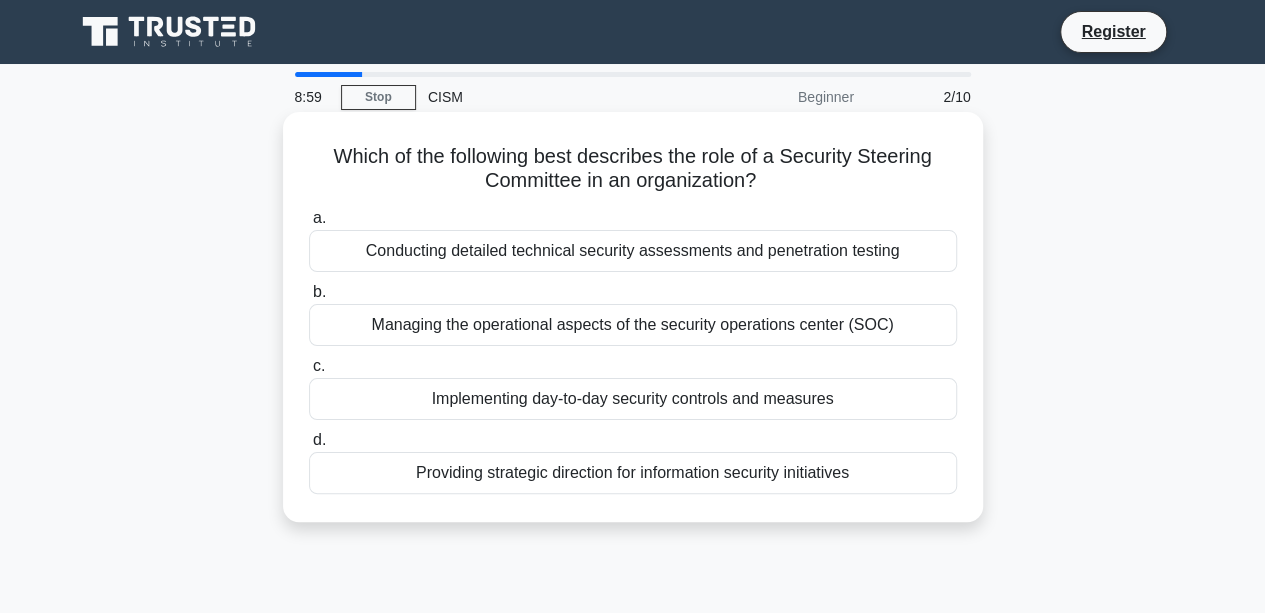 click on "Providing strategic direction for information security initiatives" at bounding box center [633, 473] 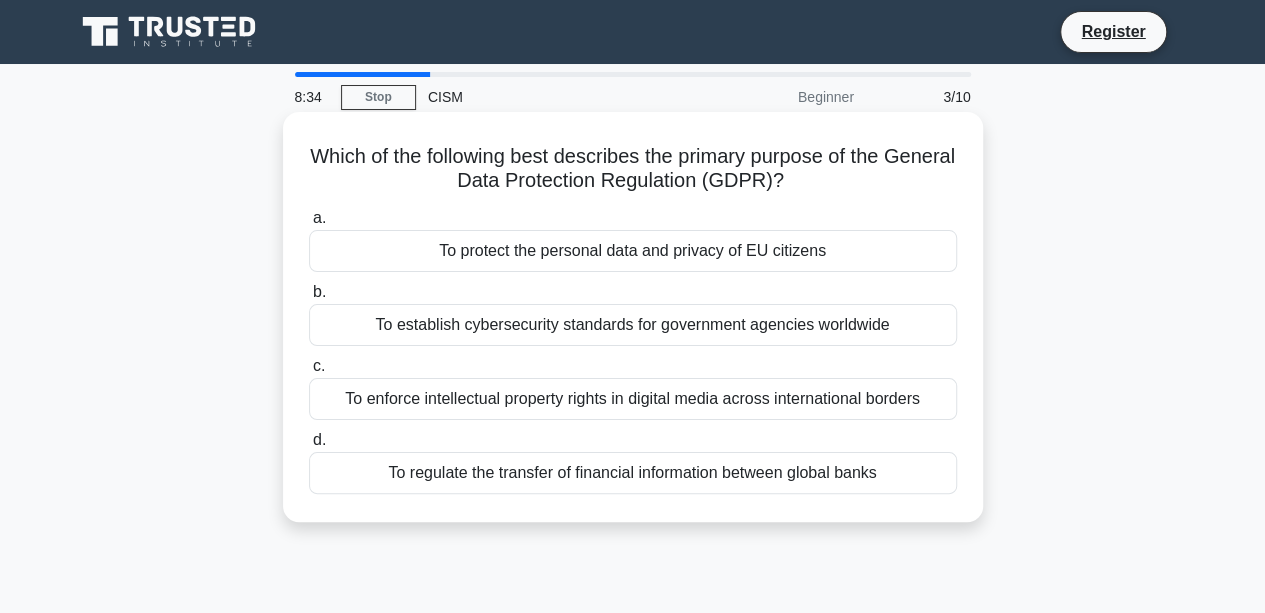 click on "To protect the personal data and privacy of EU citizens" at bounding box center [633, 251] 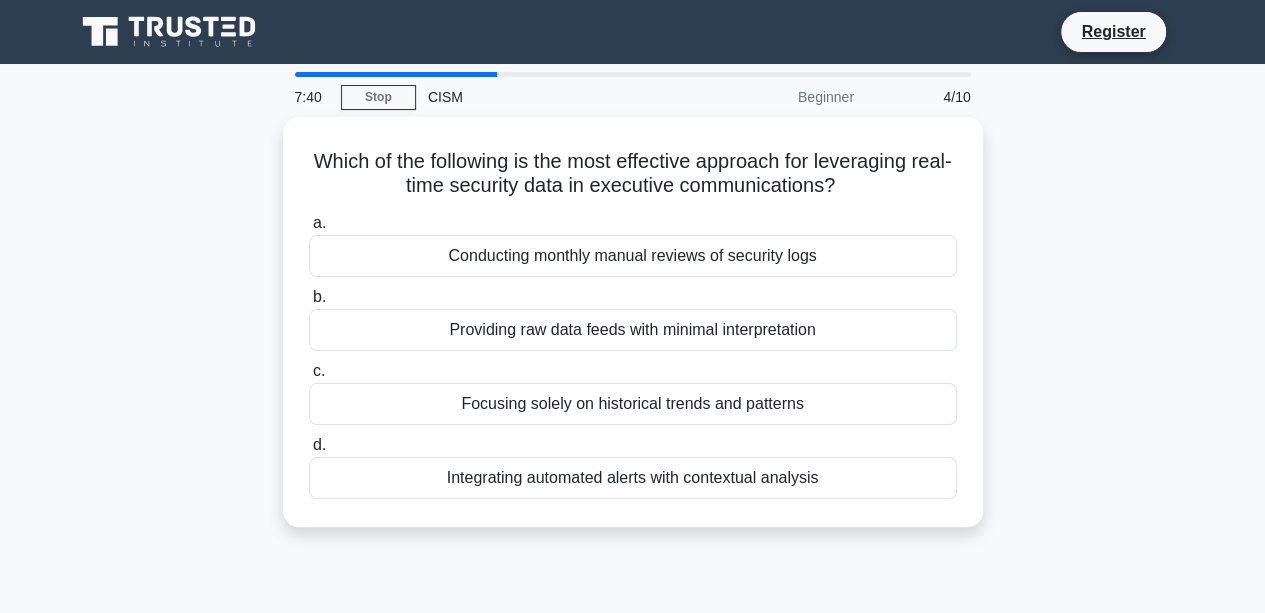 click on "7:40
Stop
CISM
Beginner
4/10
Which of the following is the most effective approach for leveraging real-time security data in executive communications?
.spinner_0XTQ{transform-origin:center;animation:spinner_y6GP .75s linear infinite}@keyframes spinner_y6GP{100%{transform:rotate(360deg)}}
a.
b." at bounding box center (633, 572) 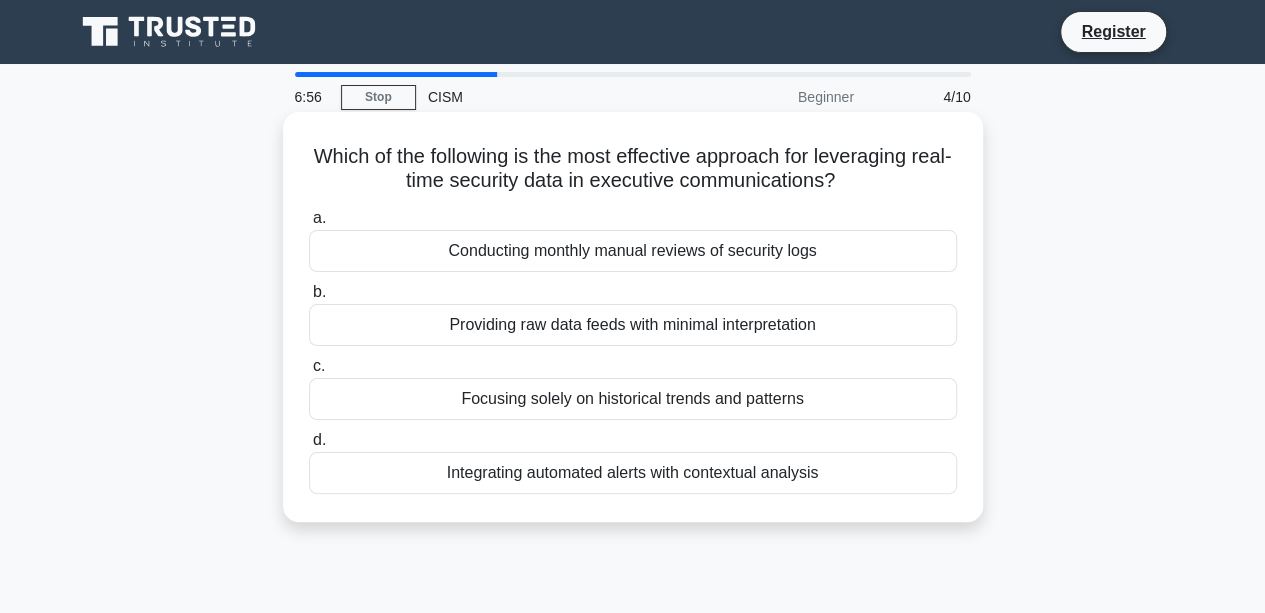 click on "Integrating automated alerts with contextual analysis" at bounding box center [633, 473] 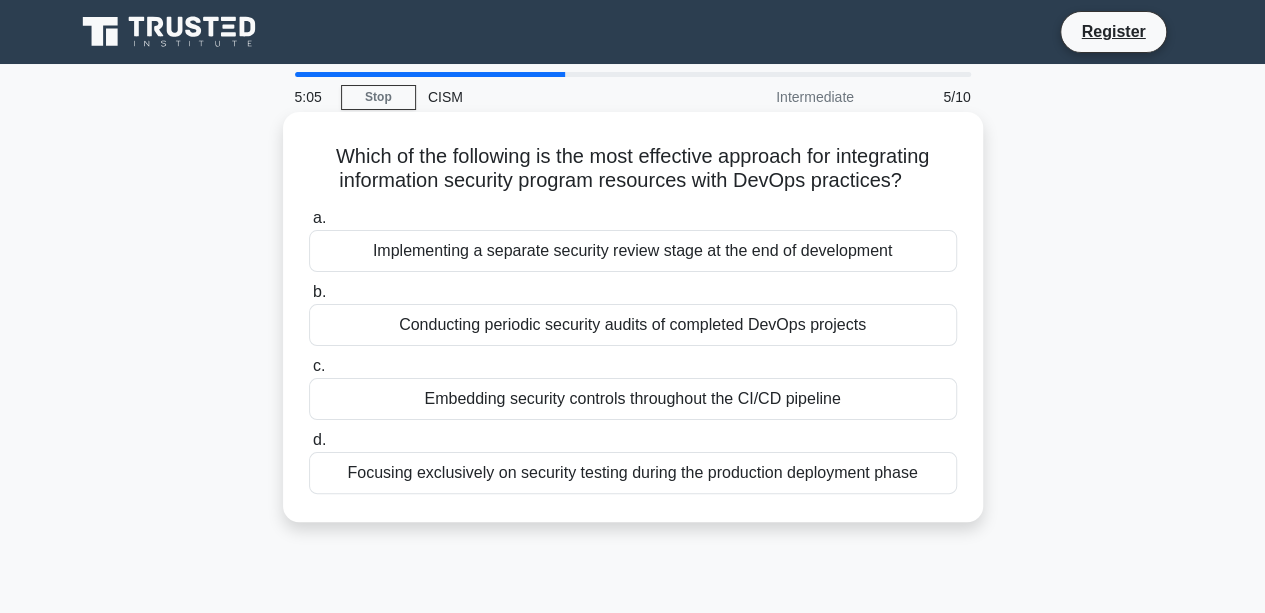 click on "Conducting periodic security audits of completed DevOps projects" at bounding box center (633, 325) 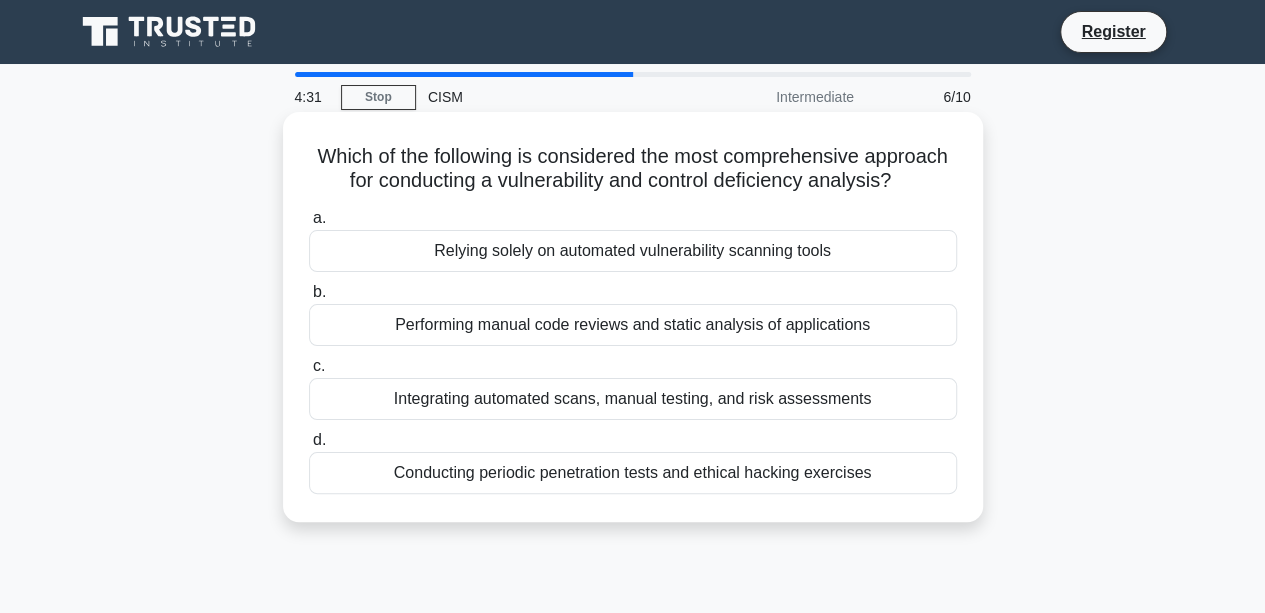 click on "Integrating automated scans, manual testing, and risk assessments" at bounding box center (633, 399) 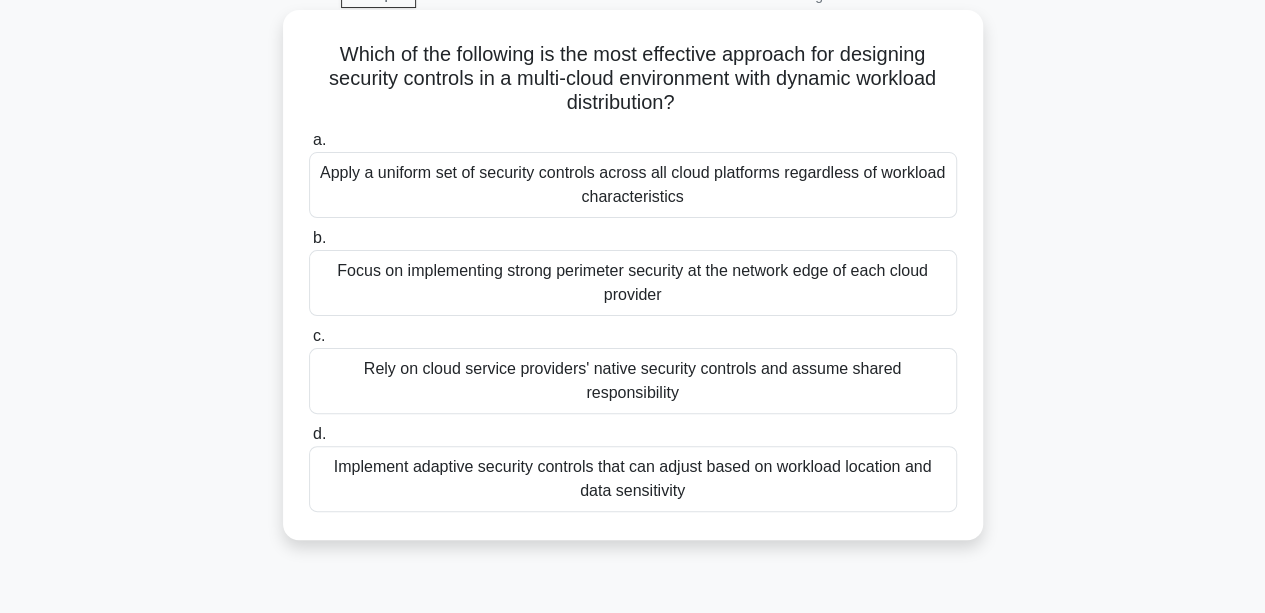 scroll, scrollTop: 112, scrollLeft: 0, axis: vertical 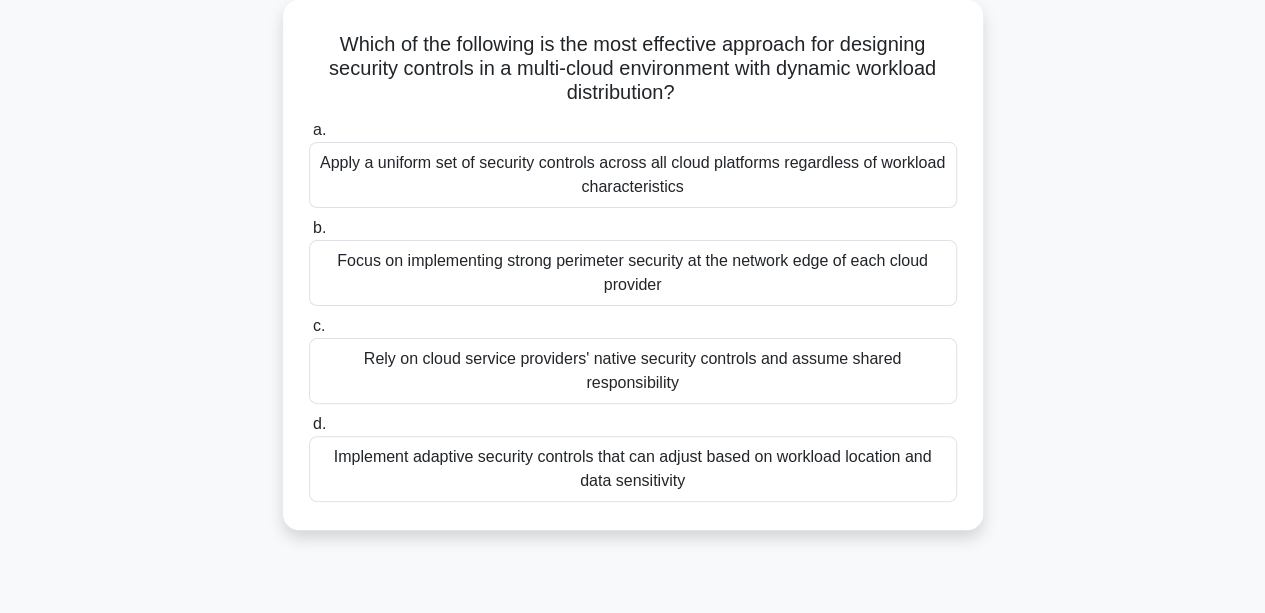 click on "Implement adaptive security controls that can adjust based on workload location and data sensitivity" at bounding box center [633, 469] 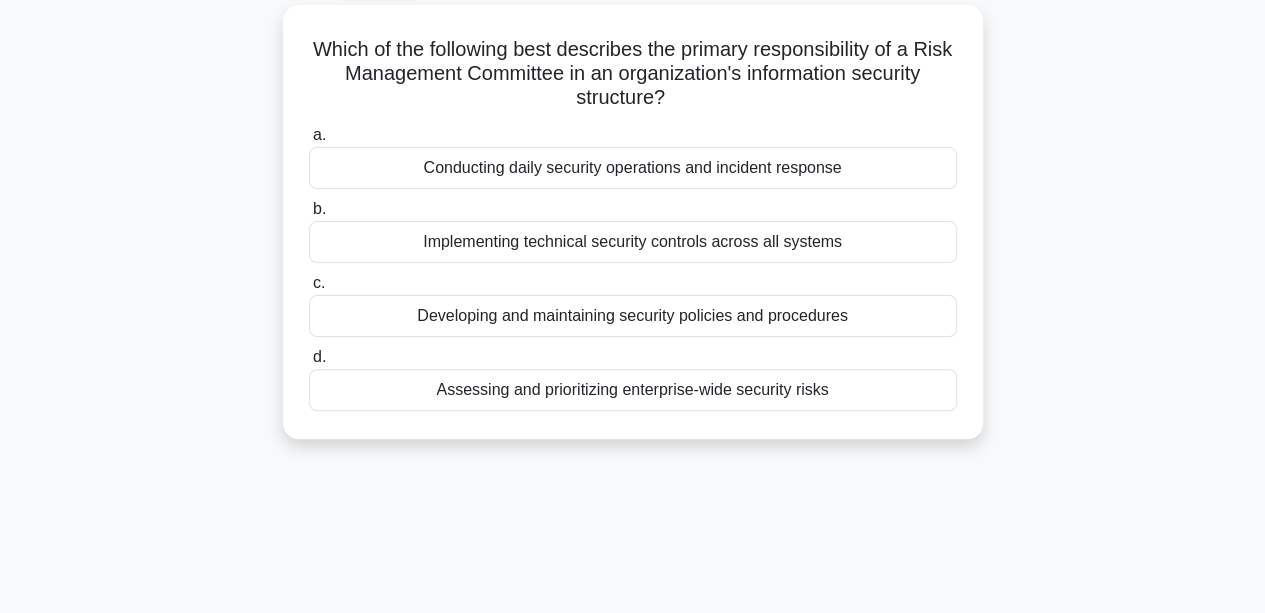 scroll, scrollTop: 0, scrollLeft: 0, axis: both 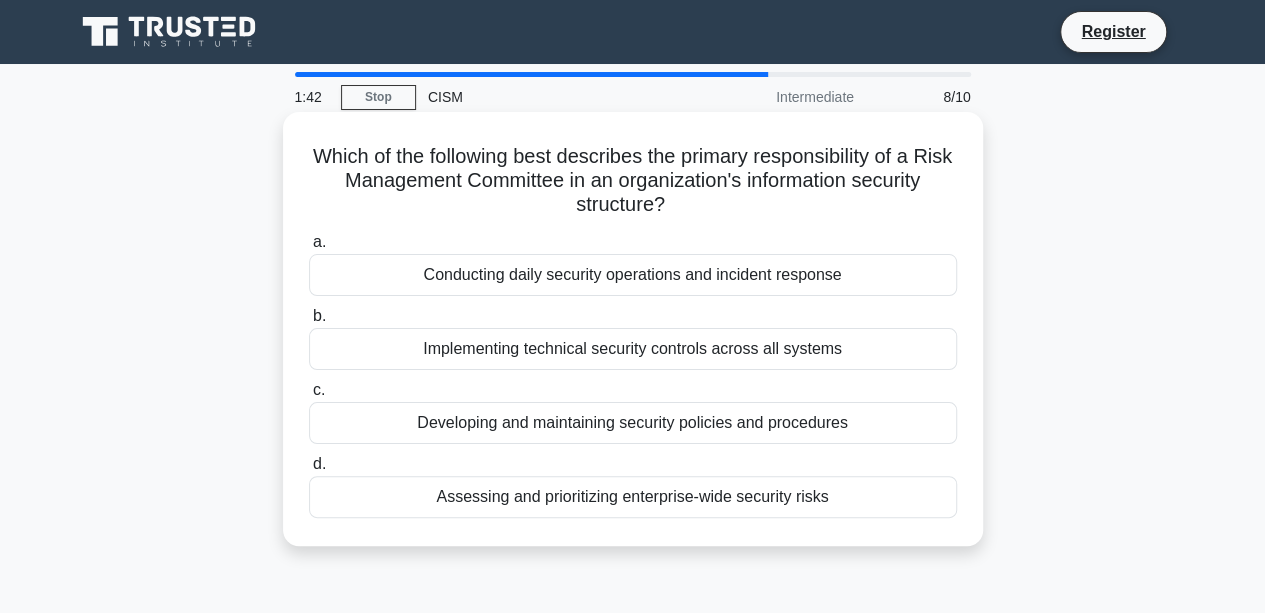 click on "Assessing and prioritizing enterprise-wide security risks" at bounding box center [633, 497] 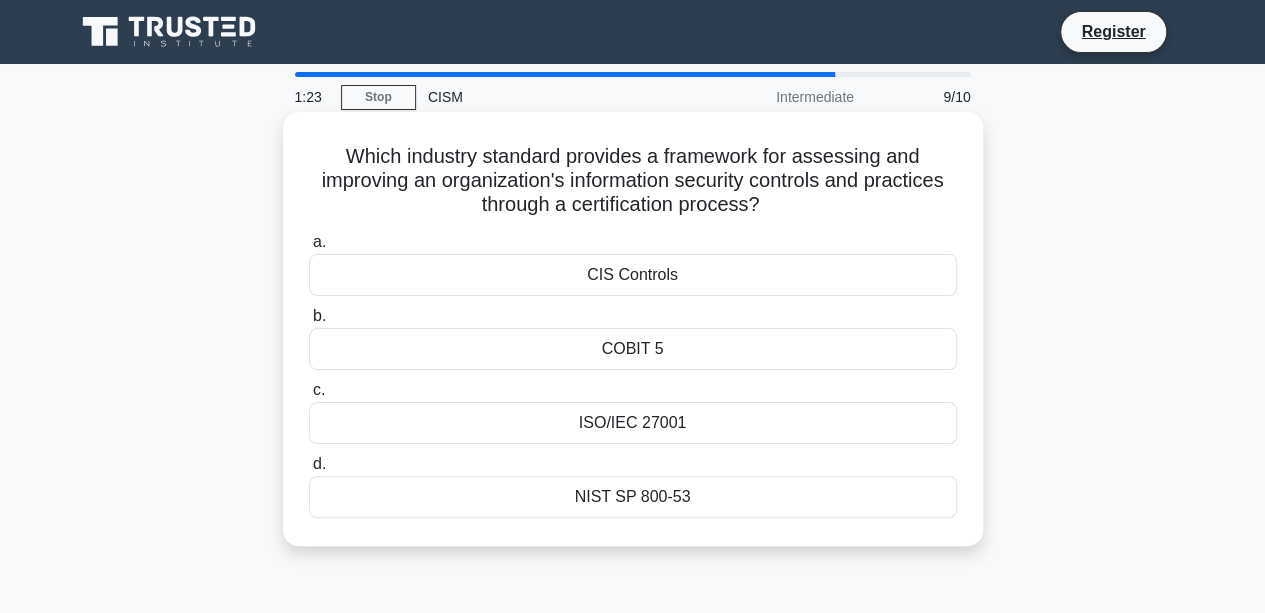 click on "ISO/IEC 27001" at bounding box center [633, 423] 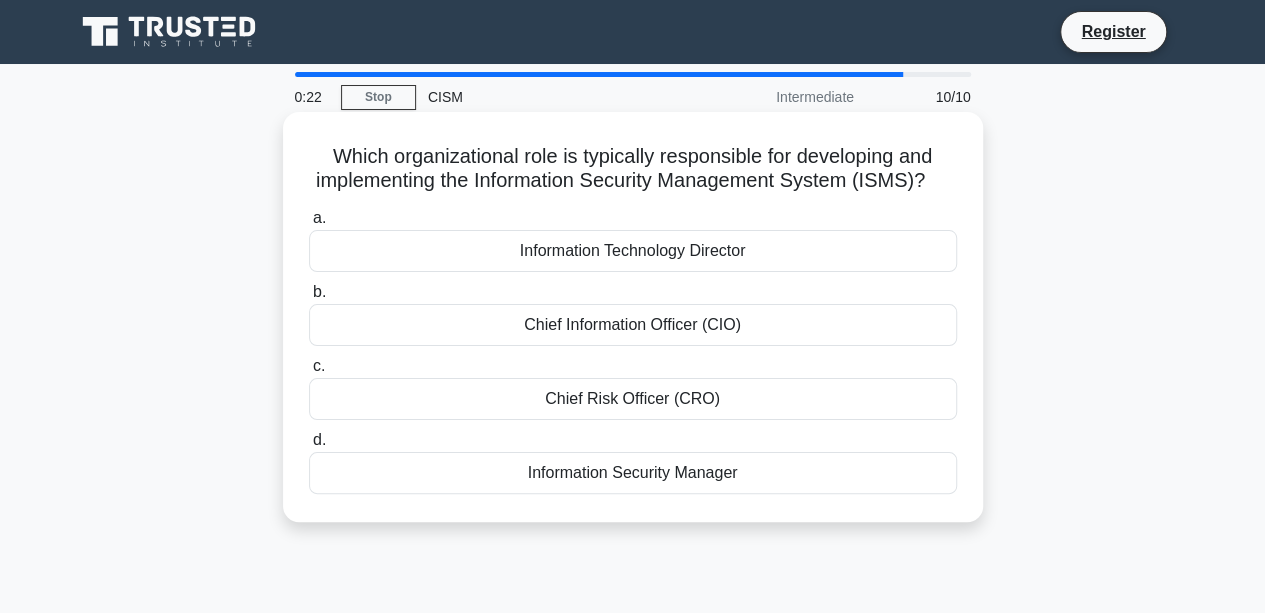 click on "Information Technology Director" at bounding box center [633, 251] 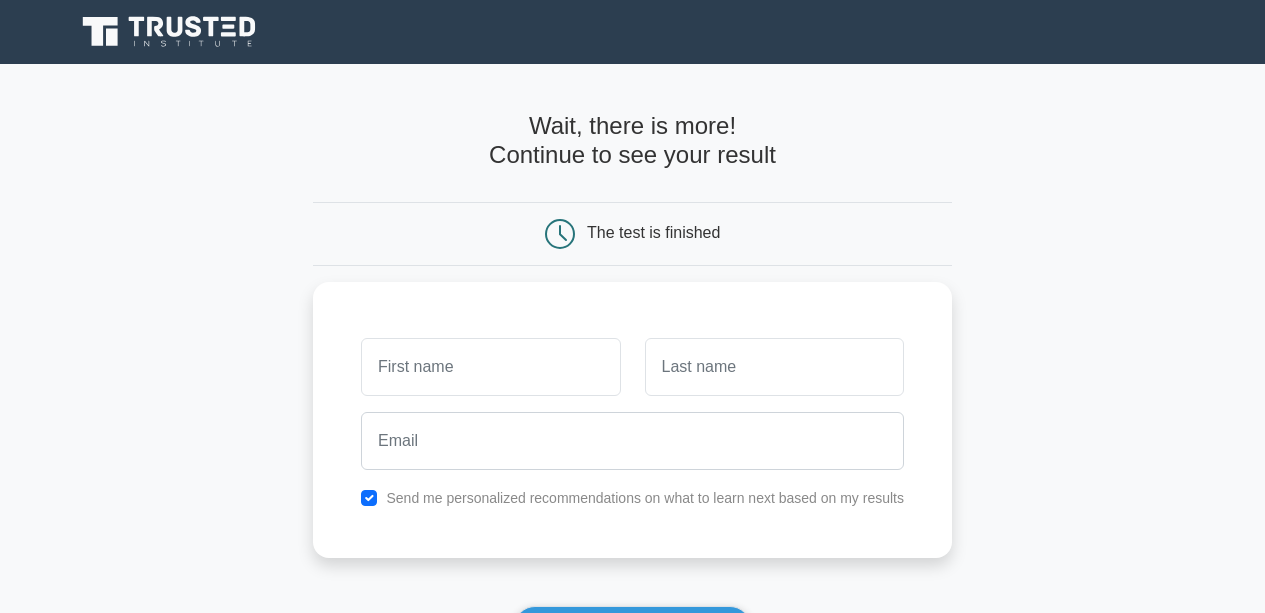 scroll, scrollTop: 0, scrollLeft: 0, axis: both 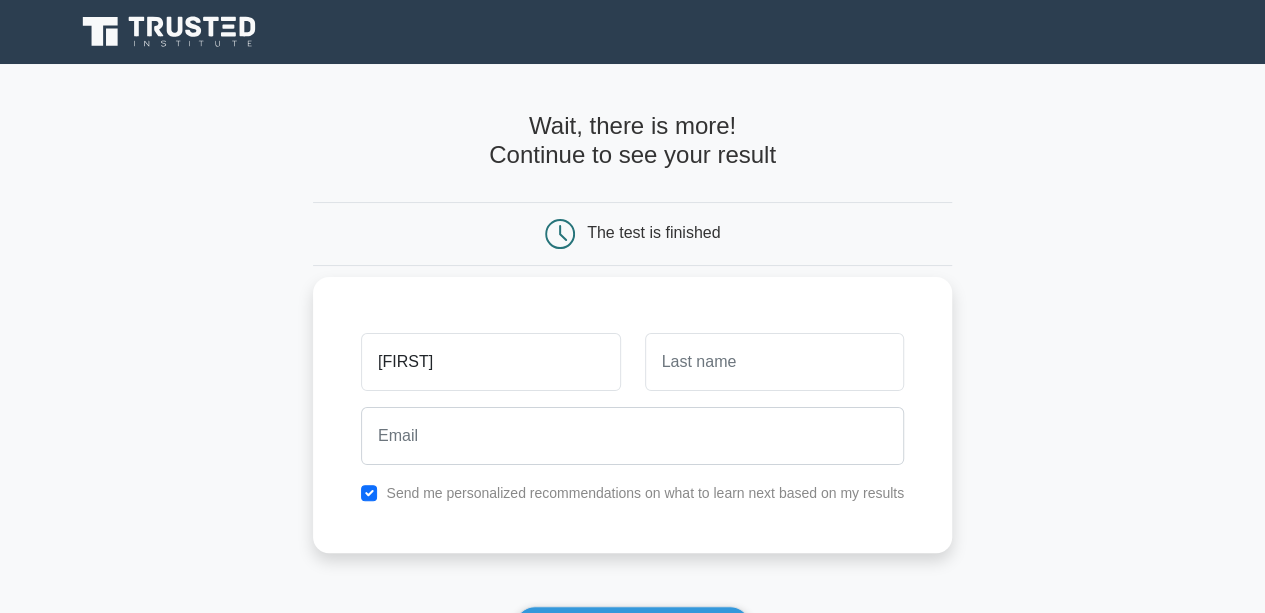 type on "[FIRST]" 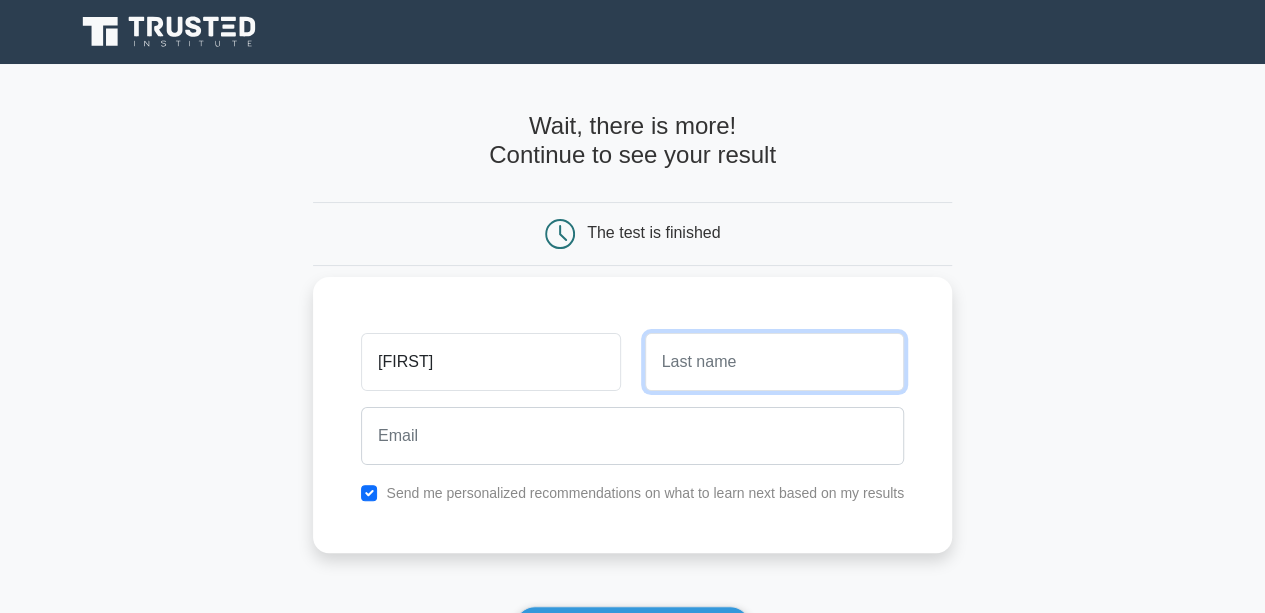 click at bounding box center (774, 362) 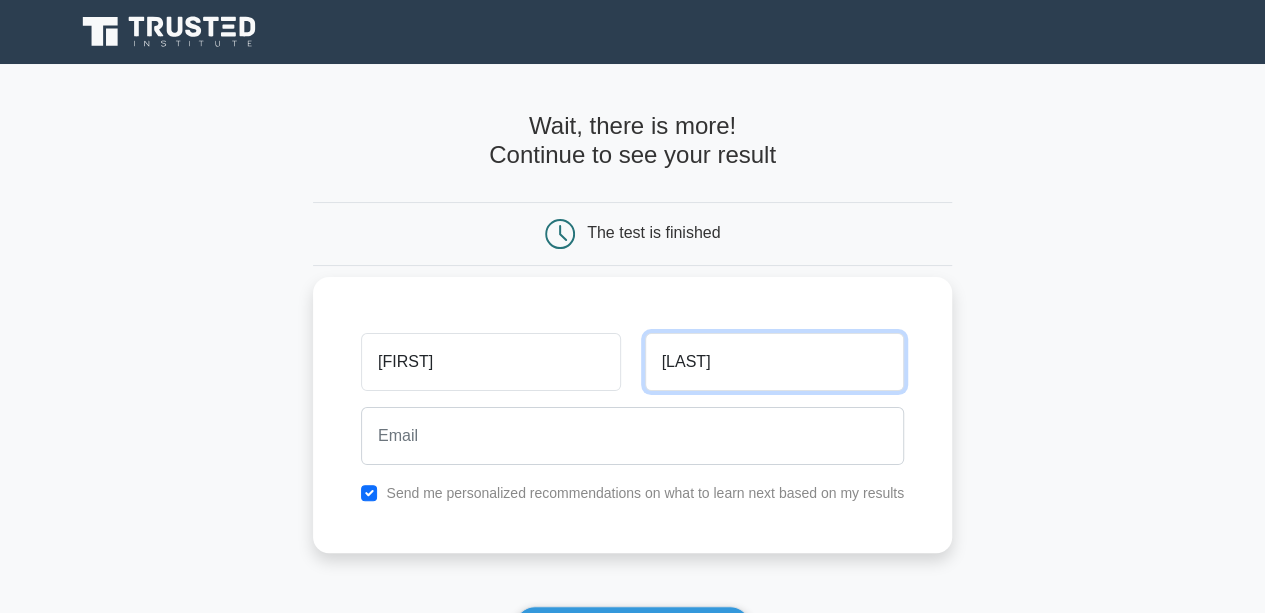 type on "[LAST]" 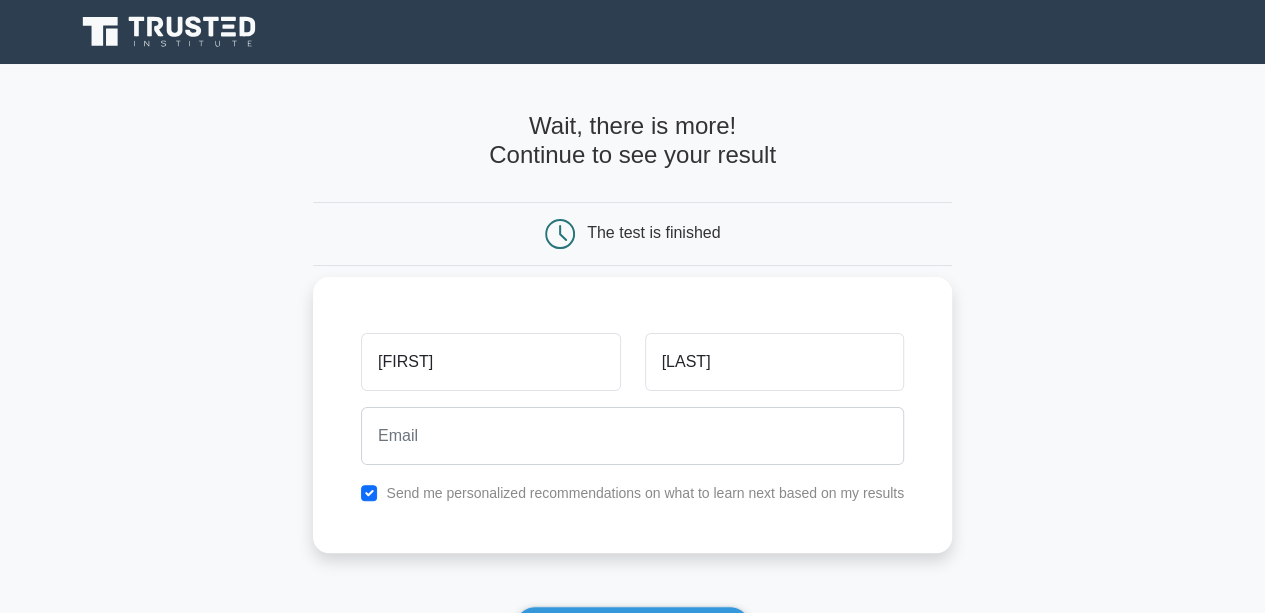 click at bounding box center [632, 436] 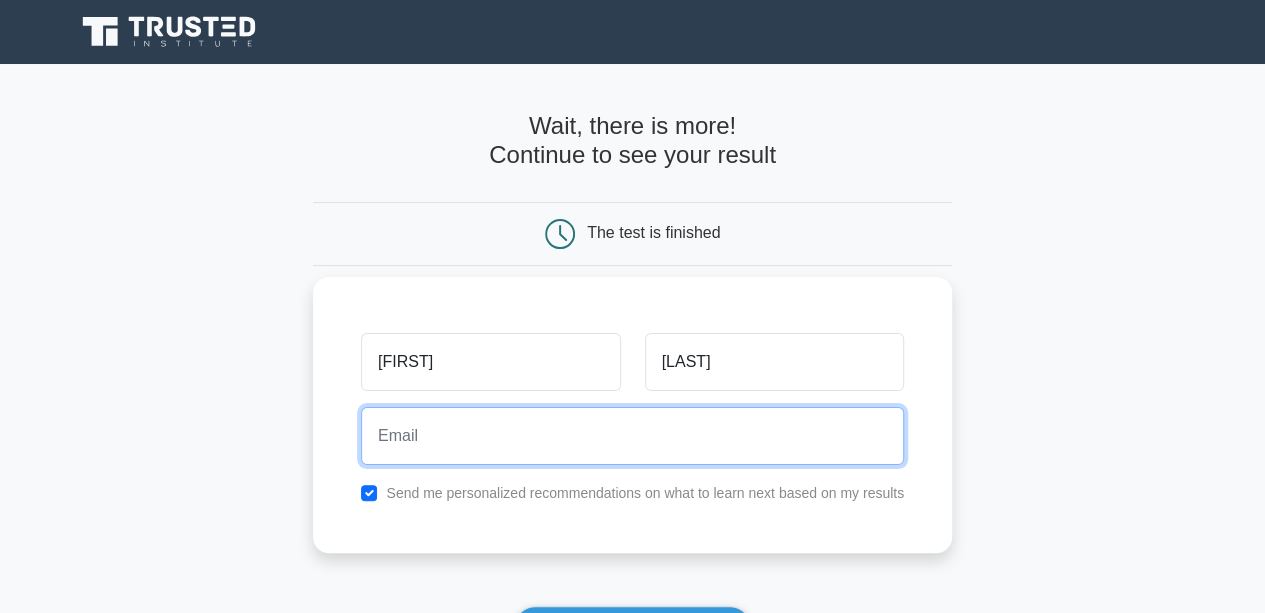 click at bounding box center (632, 436) 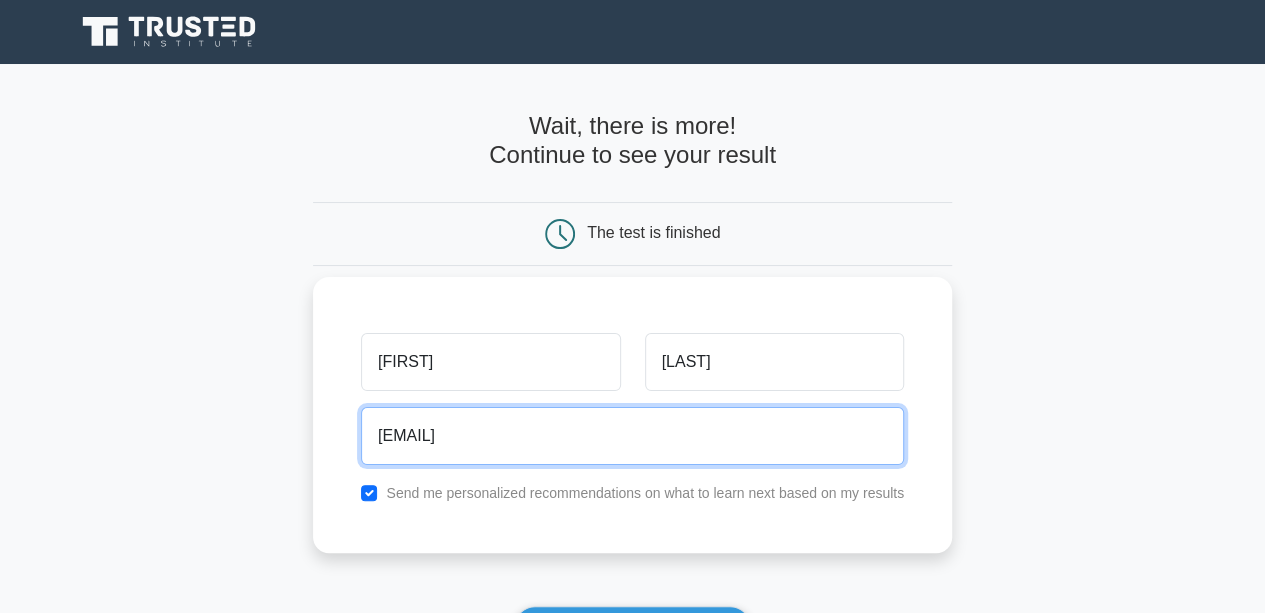 drag, startPoint x: 540, startPoint y: 441, endPoint x: 744, endPoint y: 483, distance: 208.27866 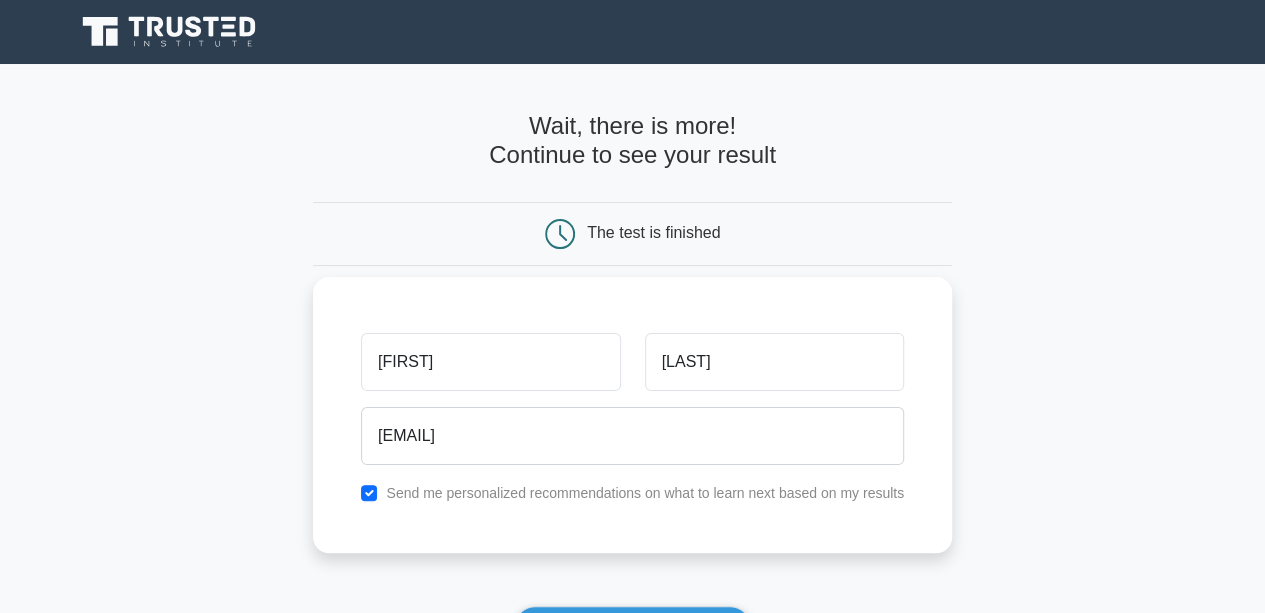 click on "Send me personalized recommendations on what to learn next based on my results" at bounding box center [645, 493] 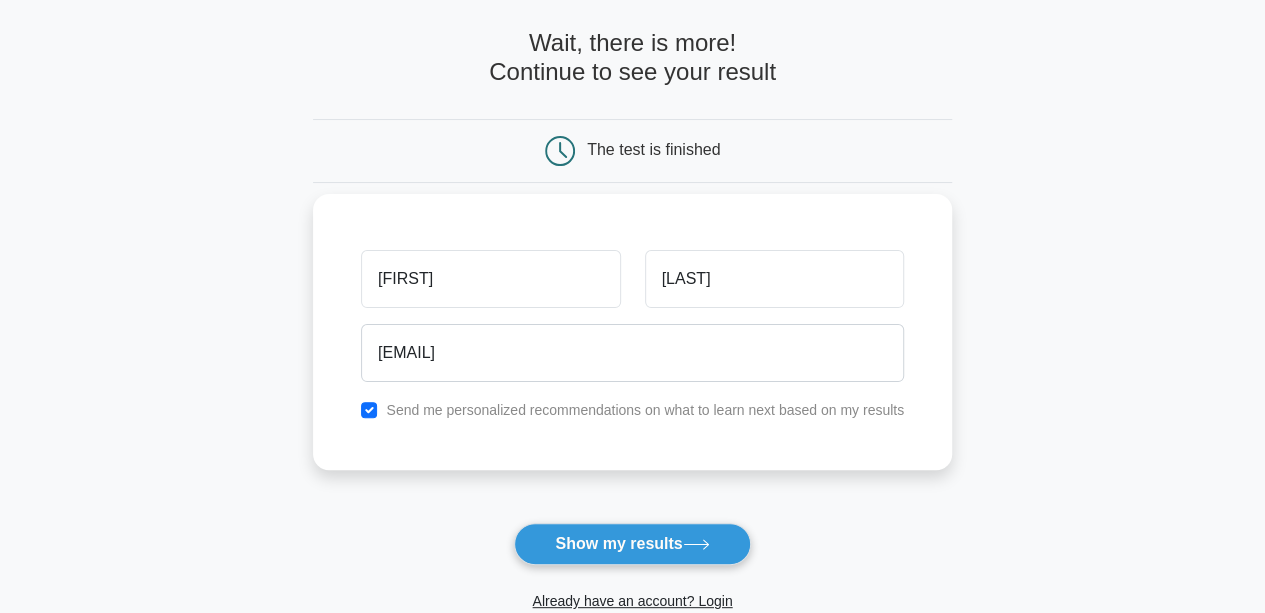 scroll, scrollTop: 143, scrollLeft: 0, axis: vertical 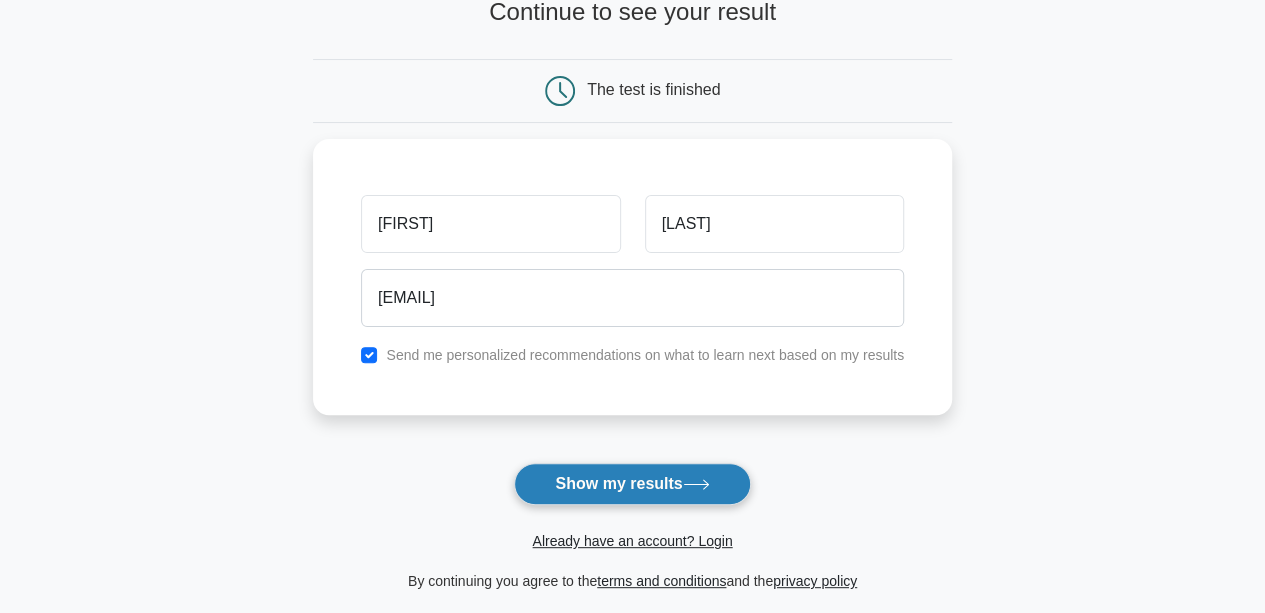 click on "Show my results" at bounding box center [632, 484] 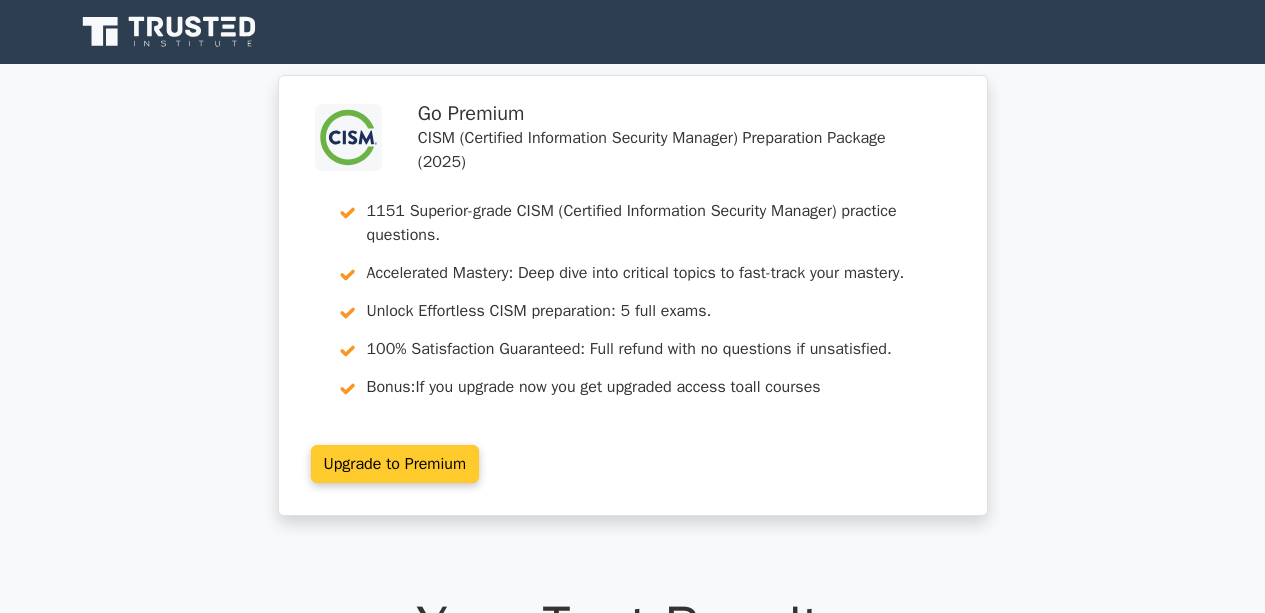 scroll, scrollTop: 0, scrollLeft: 0, axis: both 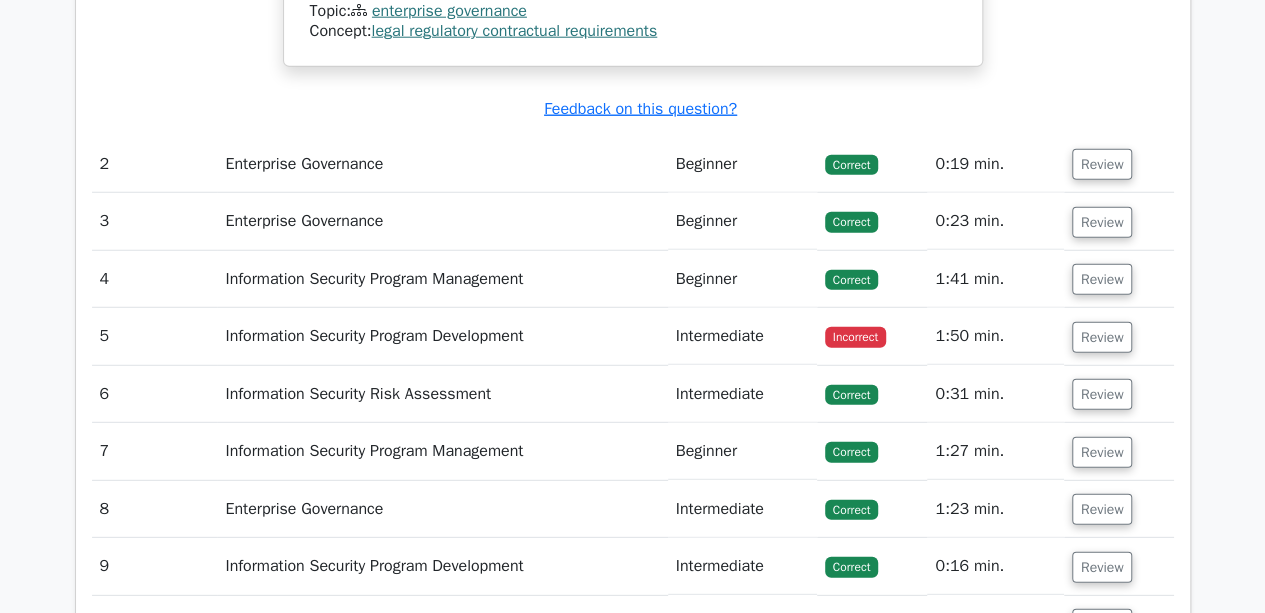 click on "Information Security Program Development" at bounding box center [442, 336] 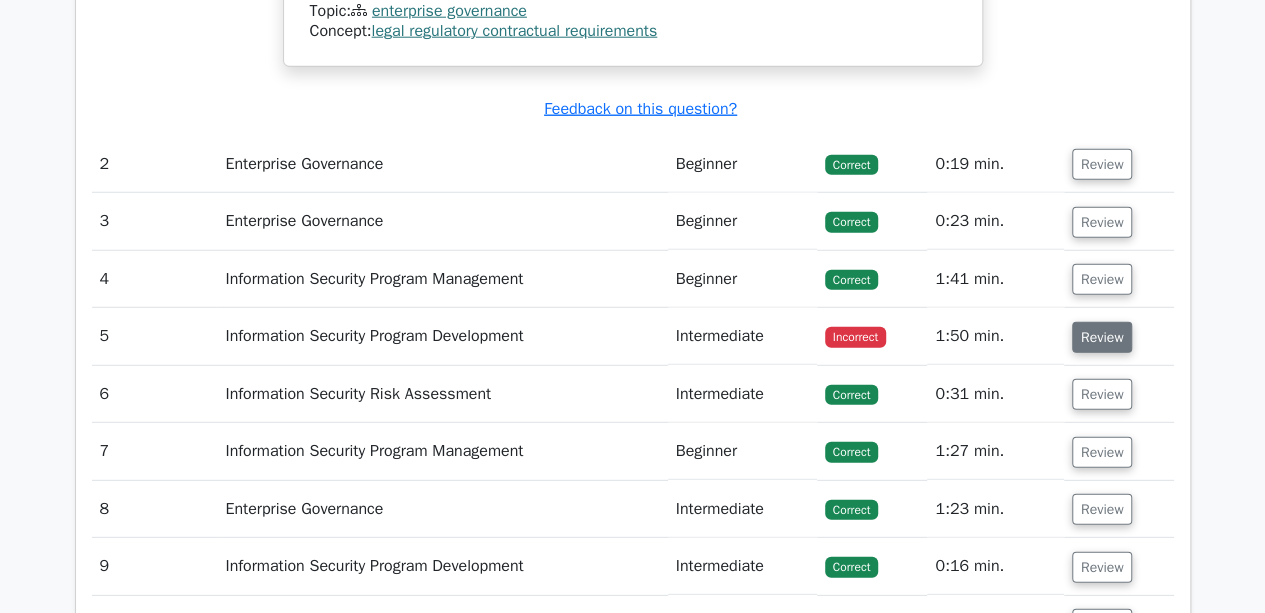 click on "Review" at bounding box center (1102, 337) 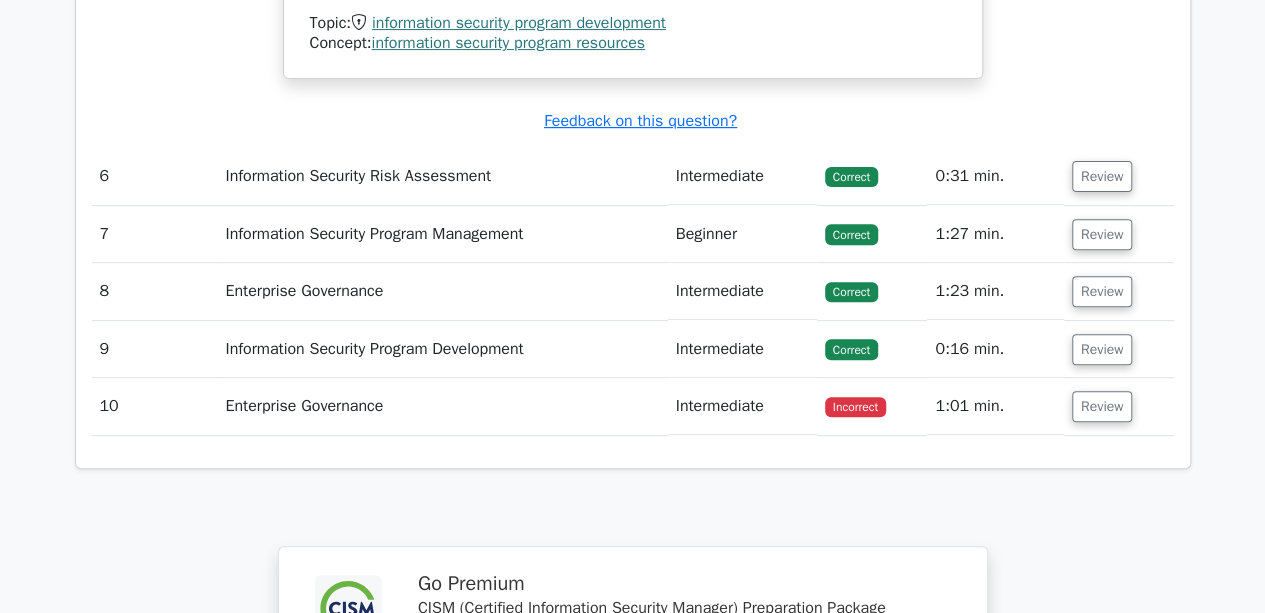 scroll, scrollTop: 4065, scrollLeft: 0, axis: vertical 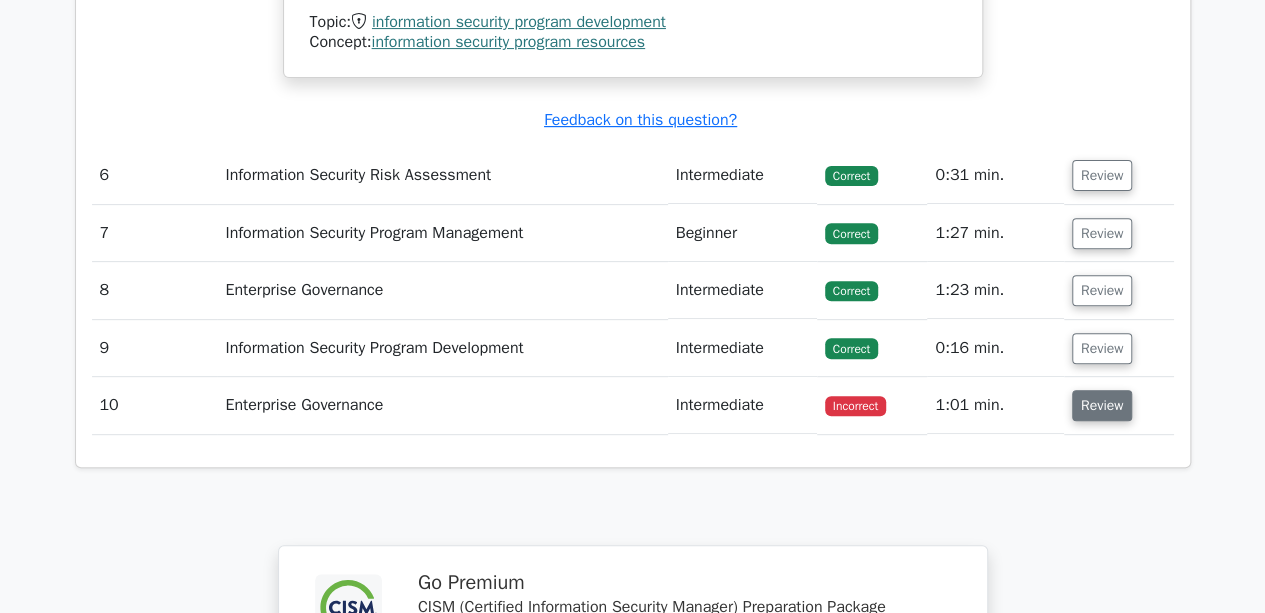 click on "Review" at bounding box center [1102, 405] 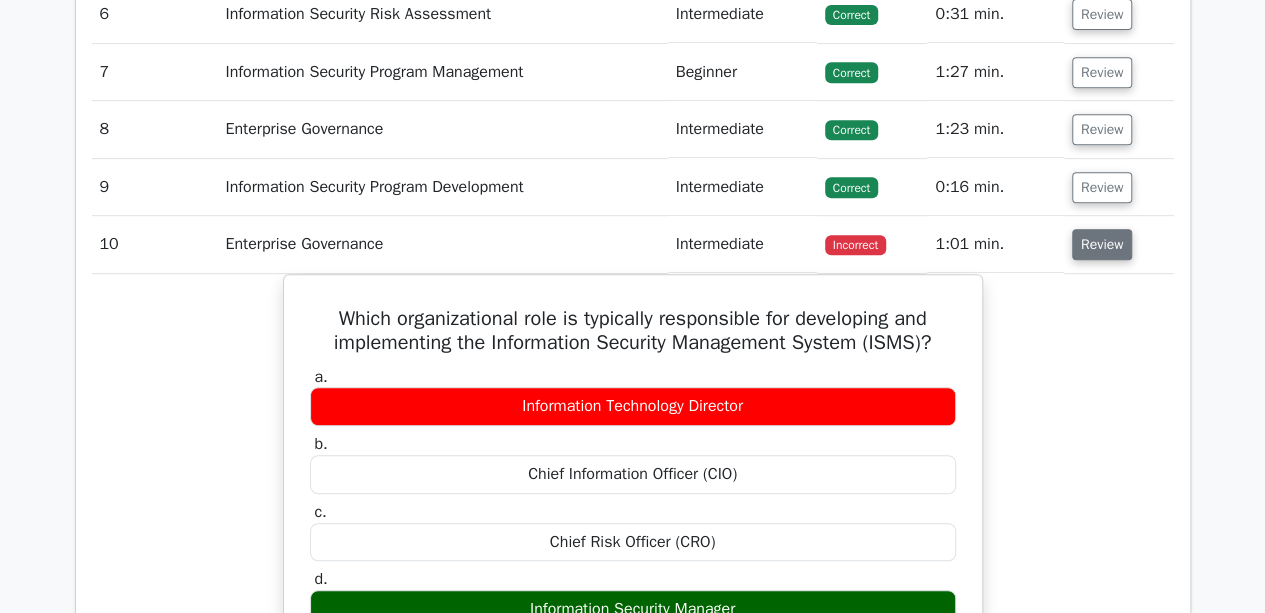 scroll, scrollTop: 4333, scrollLeft: 0, axis: vertical 